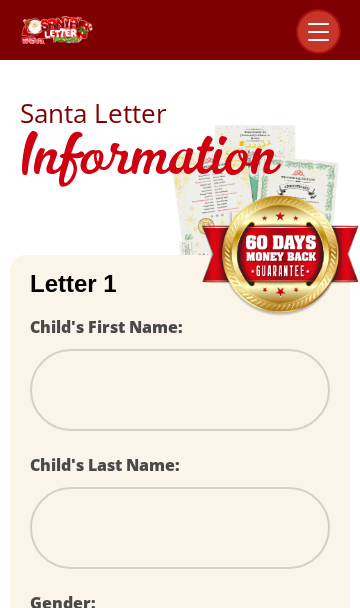 scroll, scrollTop: 0, scrollLeft: 0, axis: both 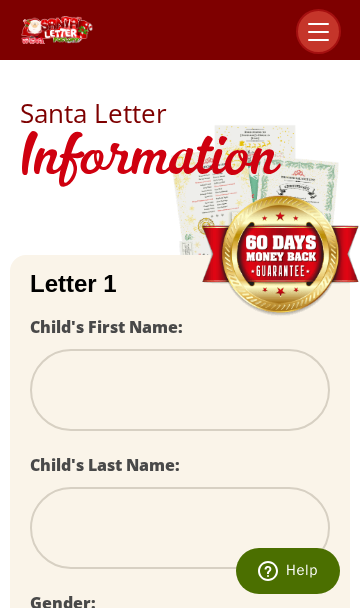 click at bounding box center [180, 390] 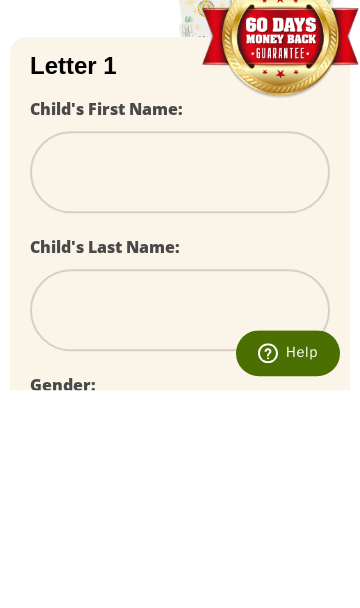 type on "***" 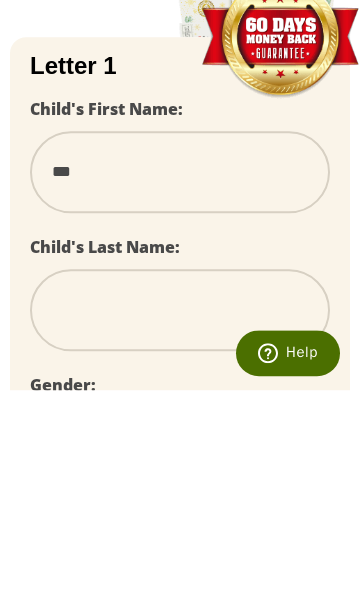 type on "****" 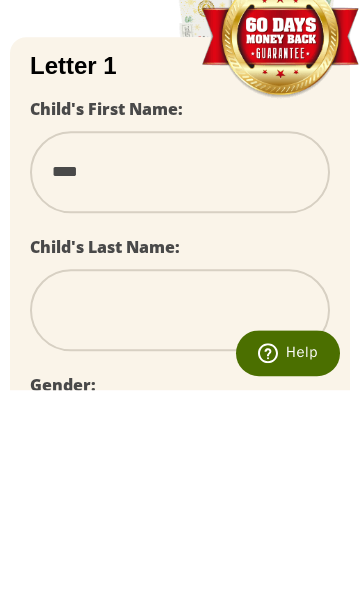 type on "******" 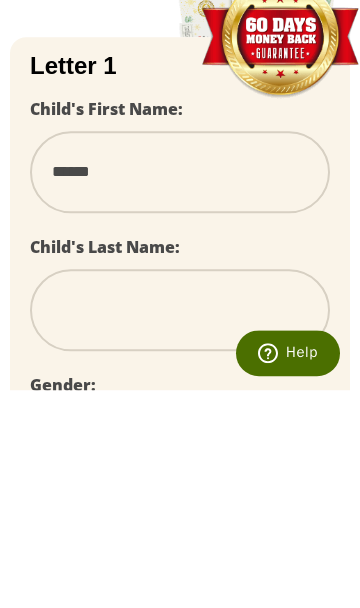 type on "******" 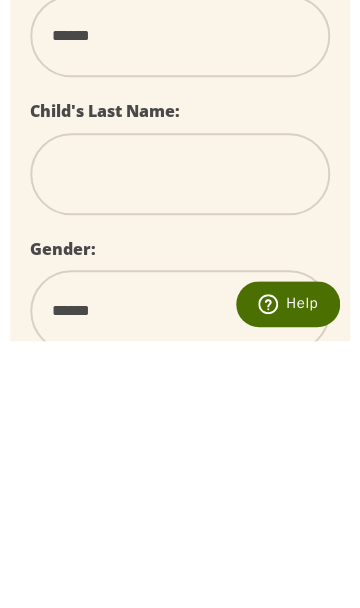 type on "**" 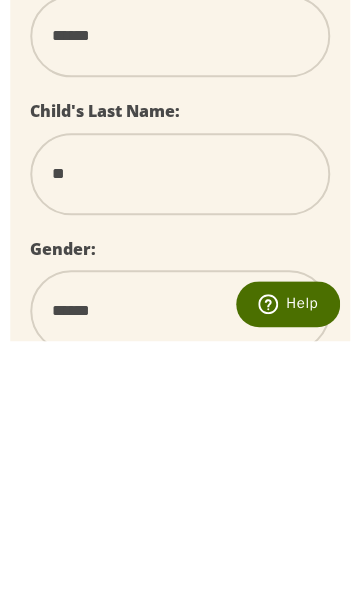 type on "****" 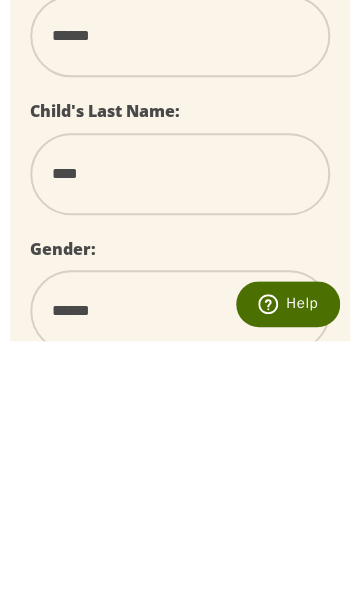 type on "*****" 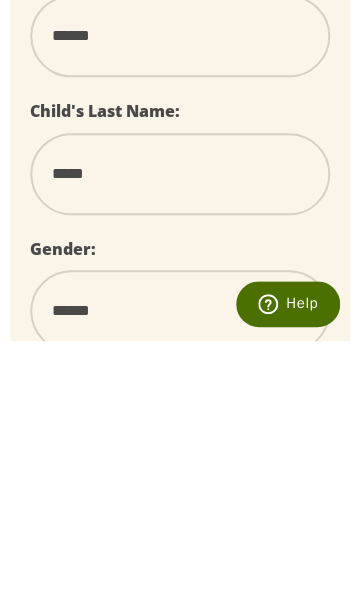 type on "*****" 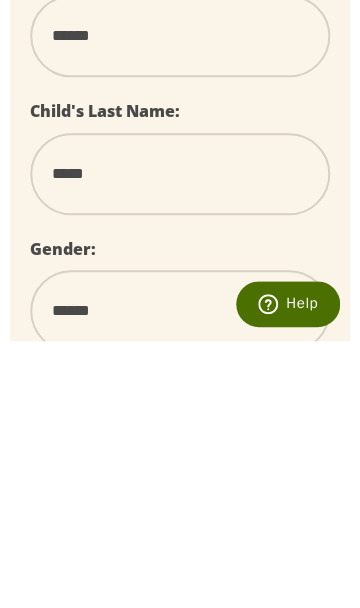 click on "******   ***   ****" at bounding box center [180, 578] 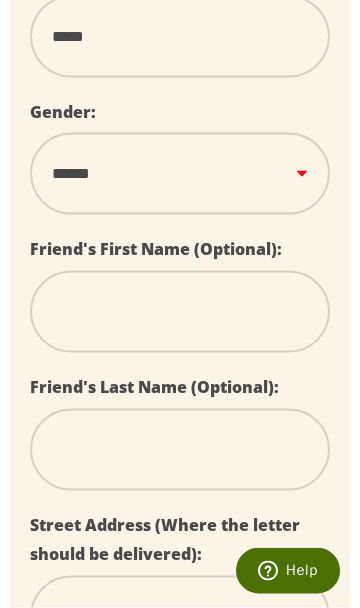 select on "*" 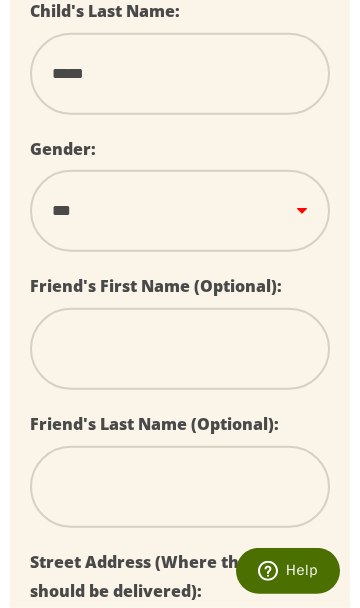 scroll, scrollTop: 454, scrollLeft: 0, axis: vertical 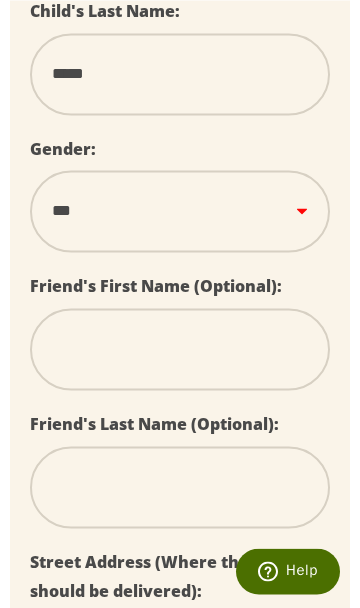 click at bounding box center [180, 654] 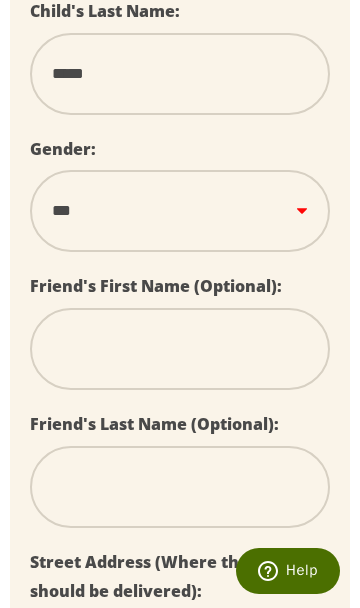 scroll, scrollTop: 572, scrollLeft: 0, axis: vertical 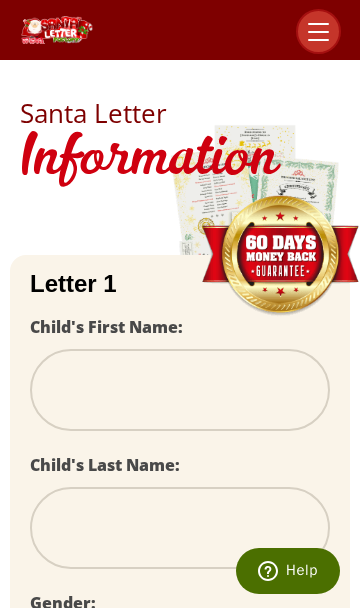 click at bounding box center [180, 390] 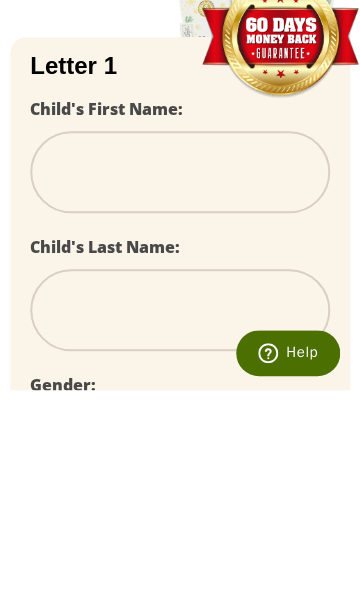 type on "****" 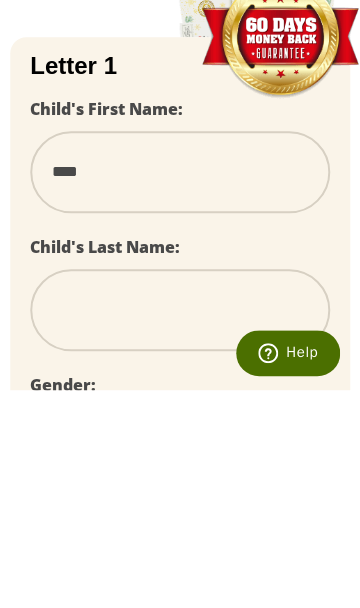 type on "******" 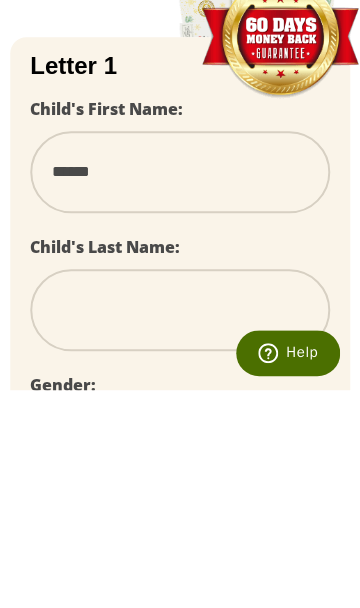 type on "******" 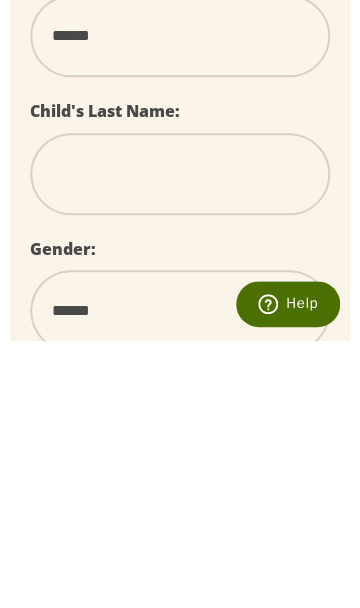 type on "*" 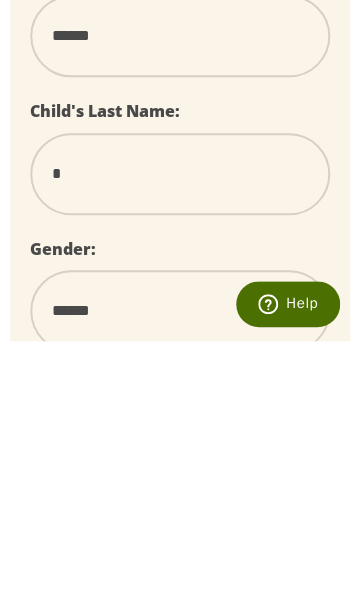 type on "***" 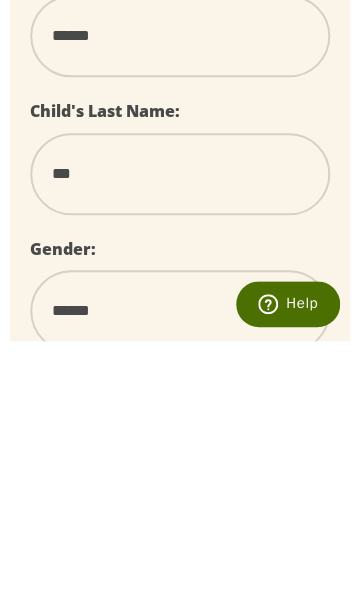type on "****" 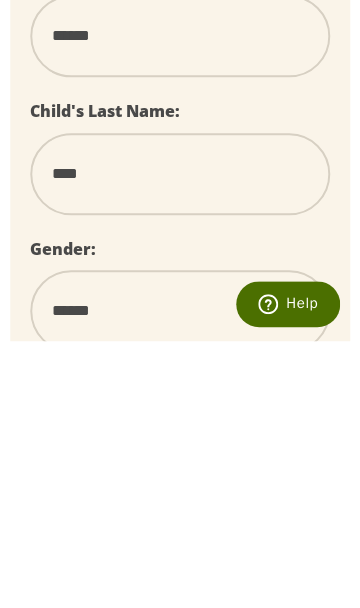 type on "*****" 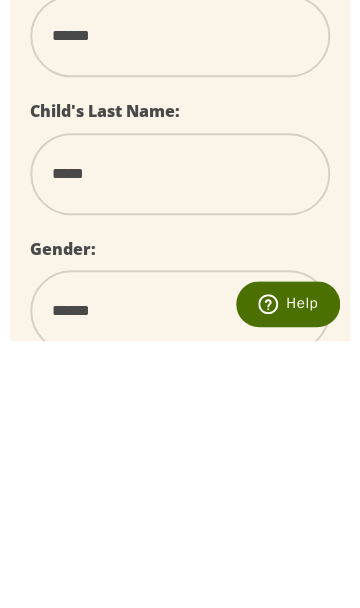 type on "*****" 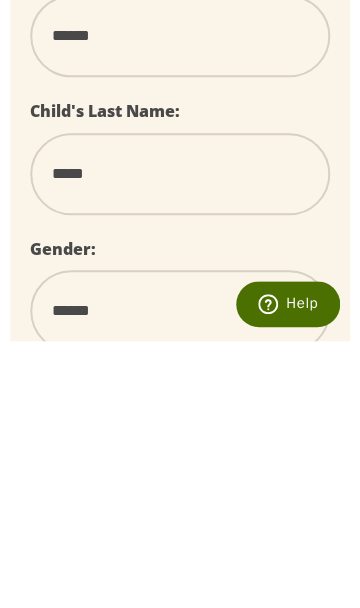 click on "******   ***   ****" at bounding box center [180, 578] 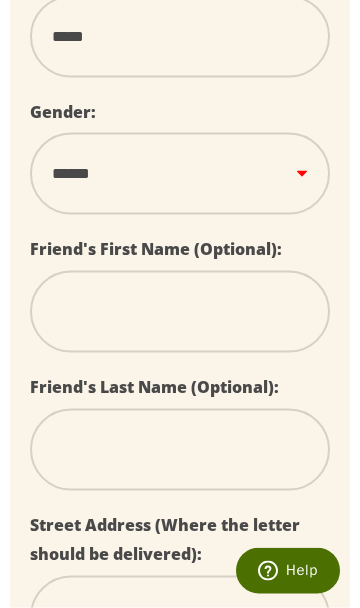 select on "*" 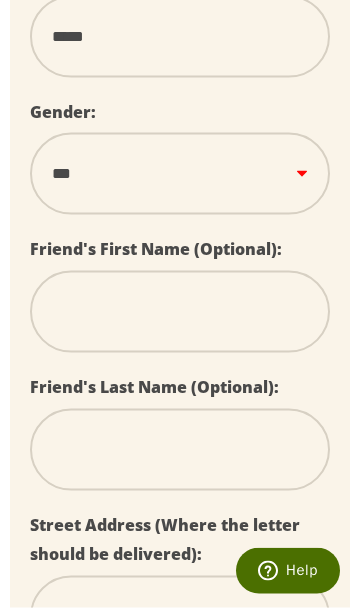 select 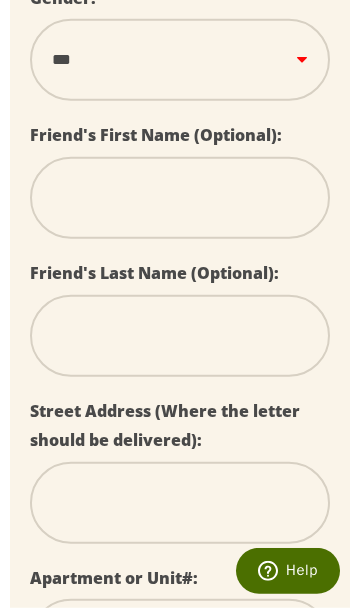 scroll, scrollTop: 606, scrollLeft: 0, axis: vertical 